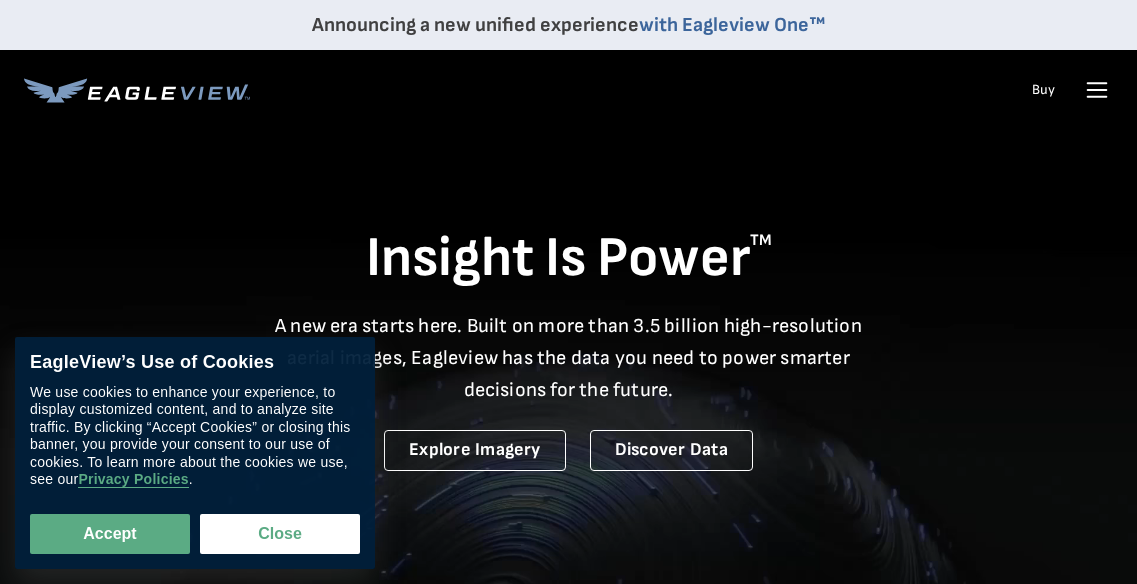 scroll, scrollTop: 0, scrollLeft: 0, axis: both 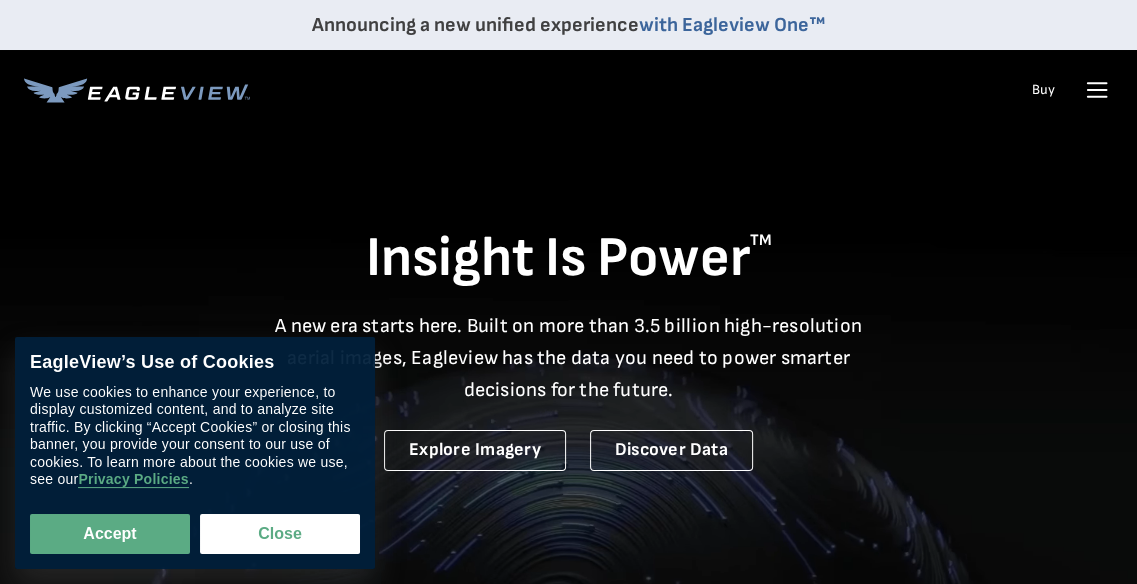 click at bounding box center [1097, 90] 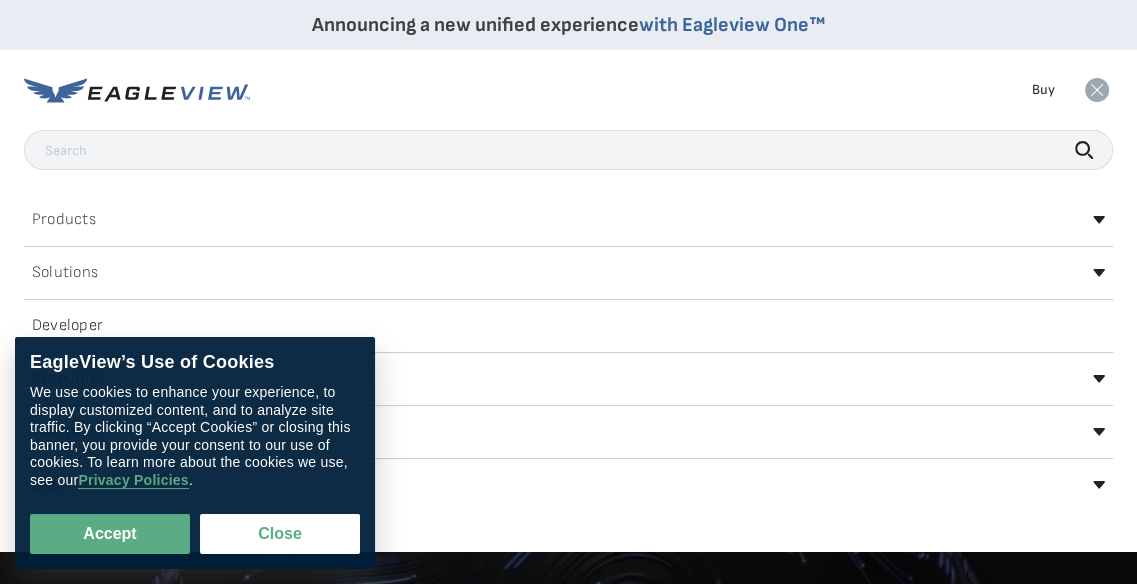 click at bounding box center [1097, 90] 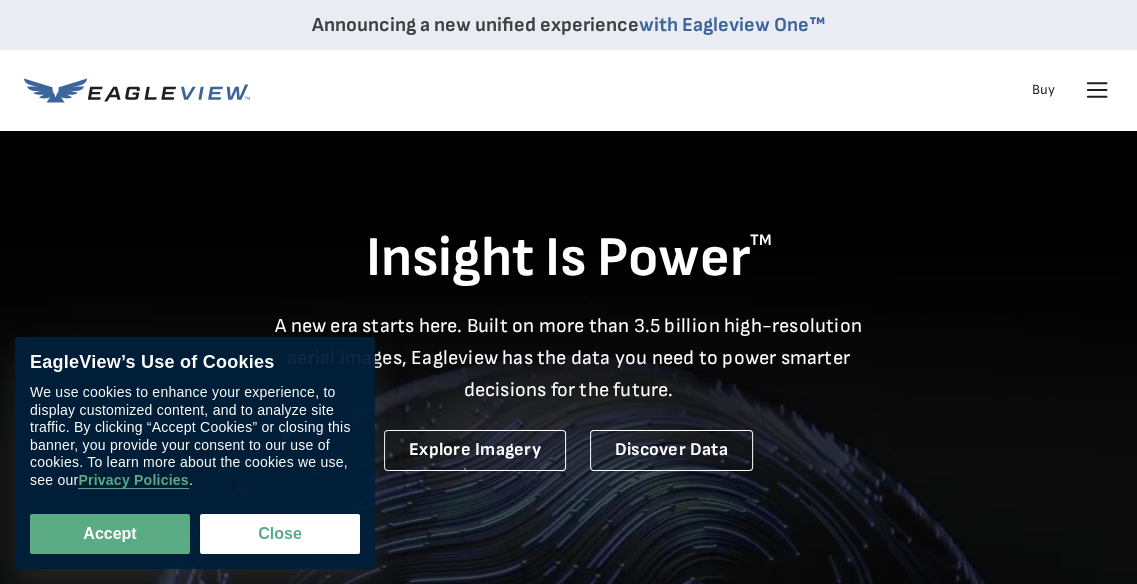 drag, startPoint x: 167, startPoint y: 531, endPoint x: 174, endPoint y: 519, distance: 13.892444 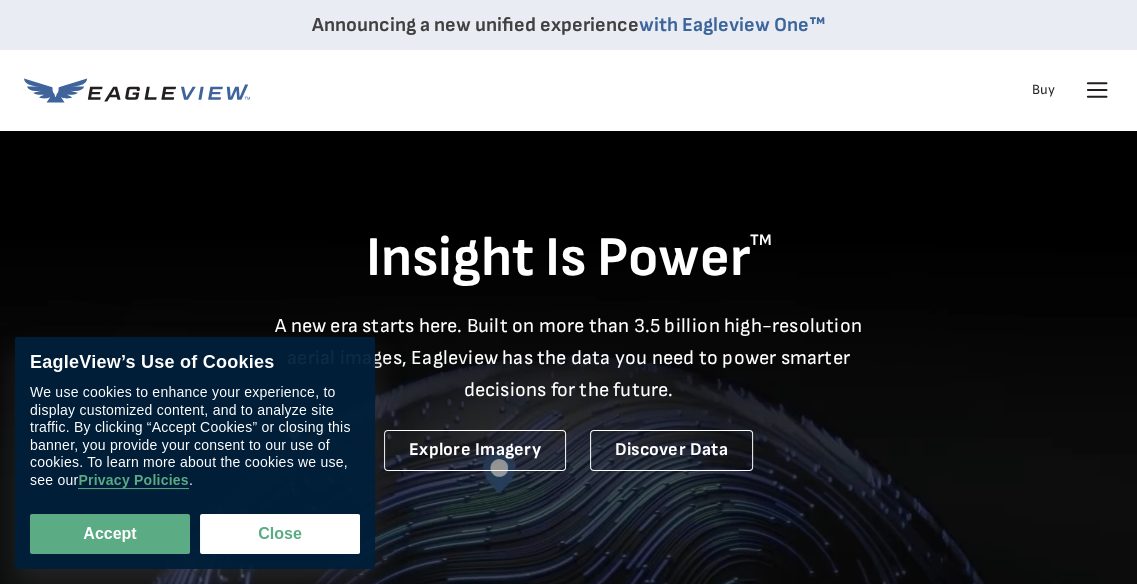click on "Accept" at bounding box center (110, 534) 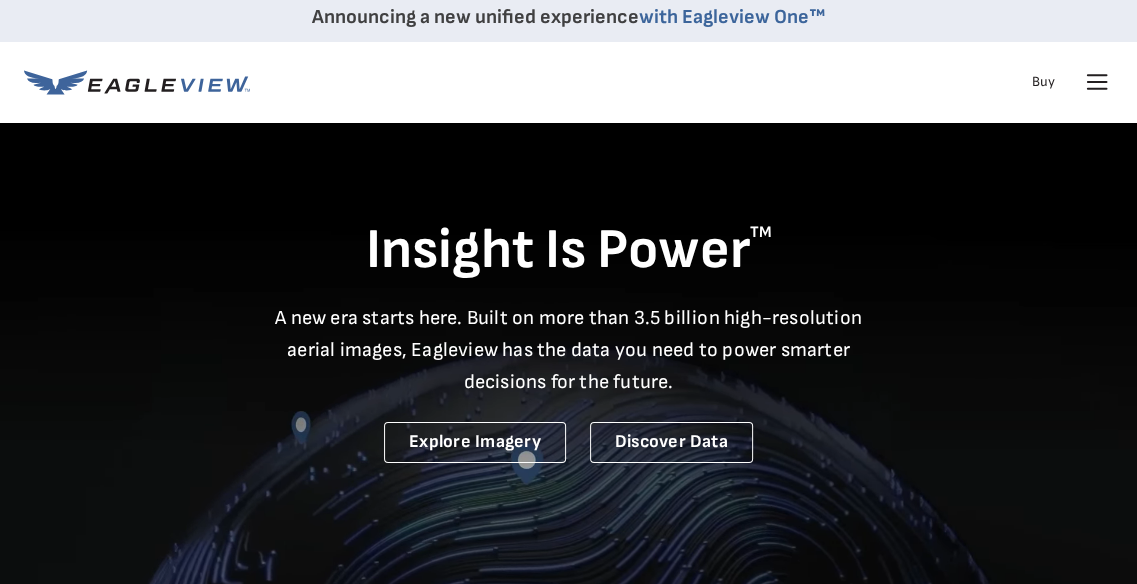 scroll, scrollTop: 0, scrollLeft: 0, axis: both 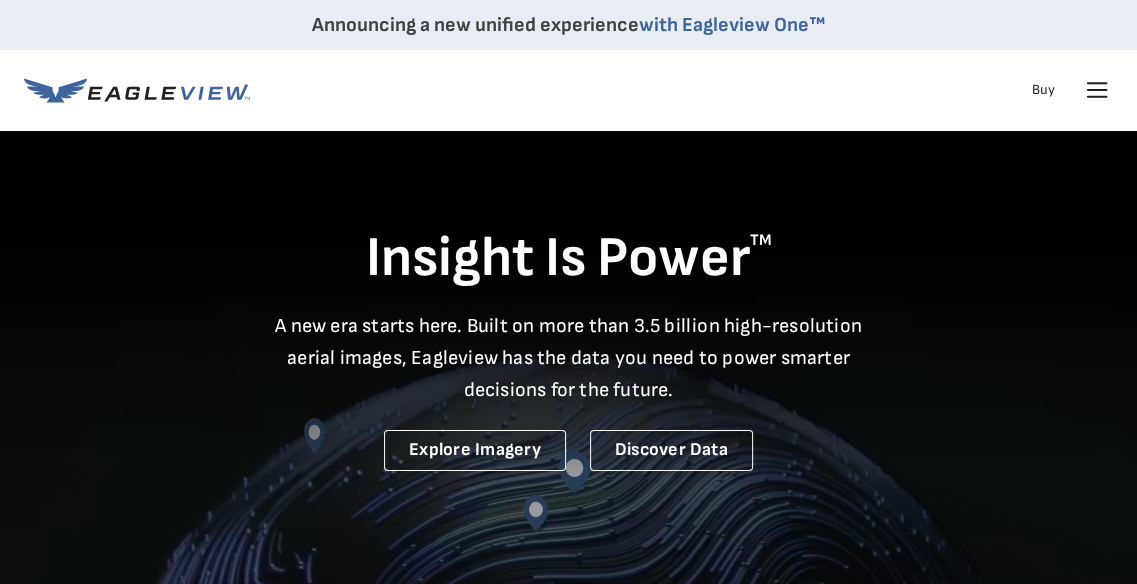 click at bounding box center [1097, 90] 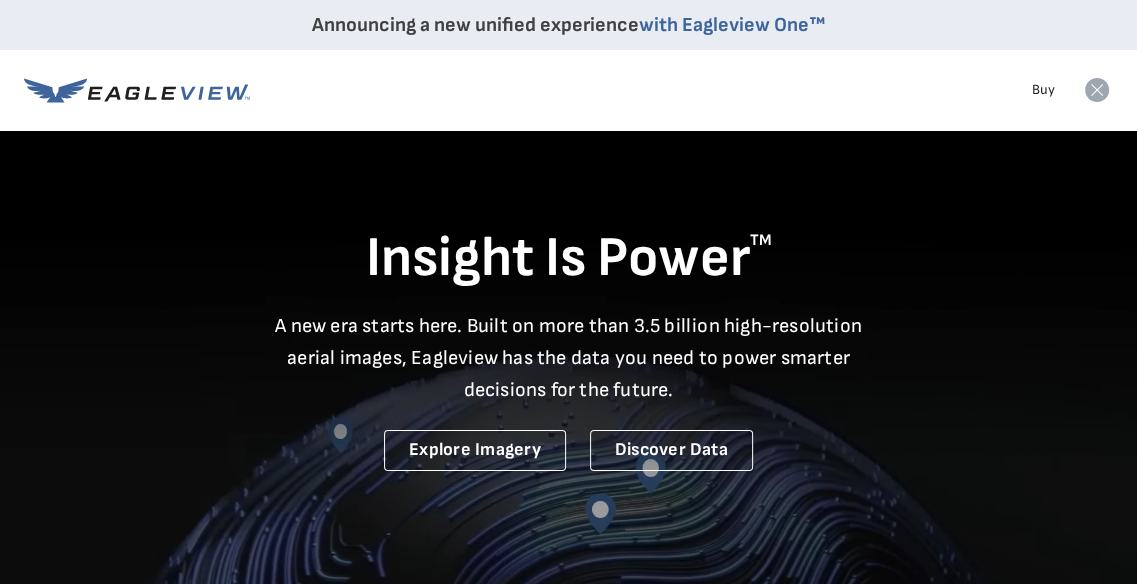 click at bounding box center [1097, 90] 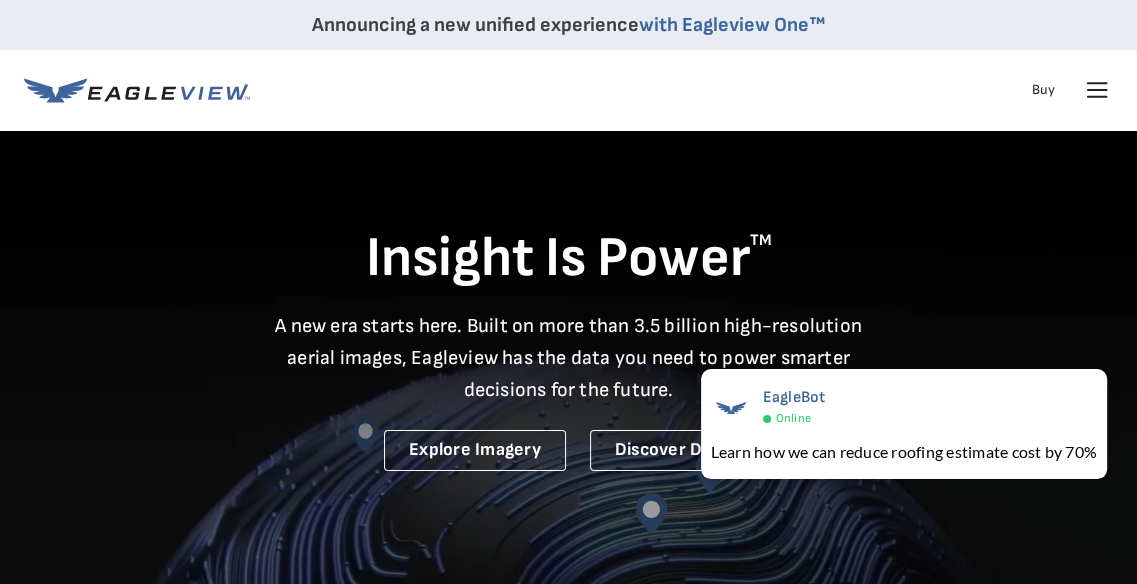 click at bounding box center [1097, 90] 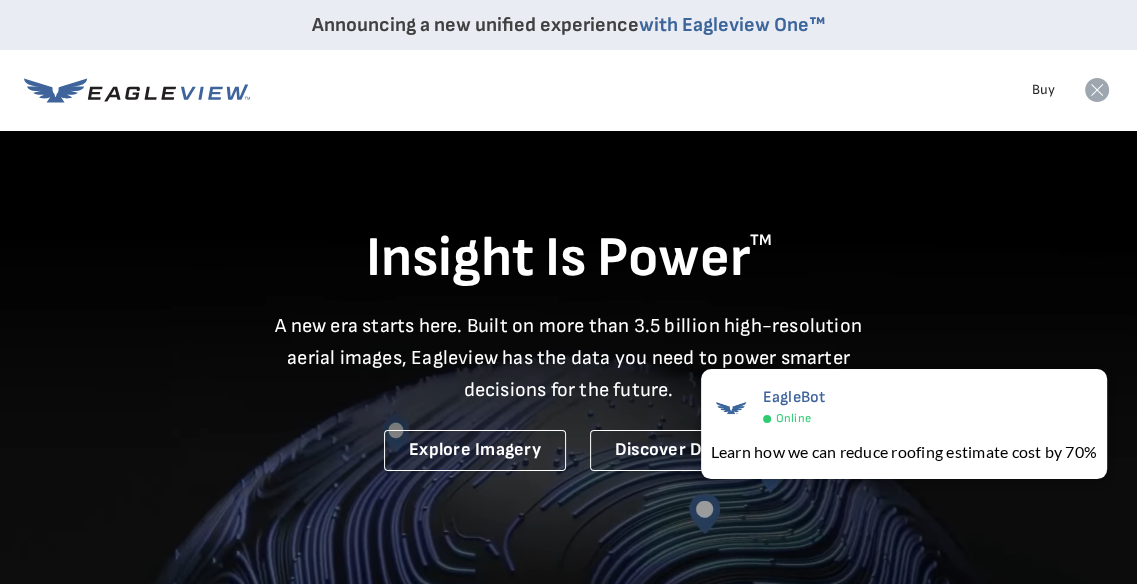 click at bounding box center (1097, 90) 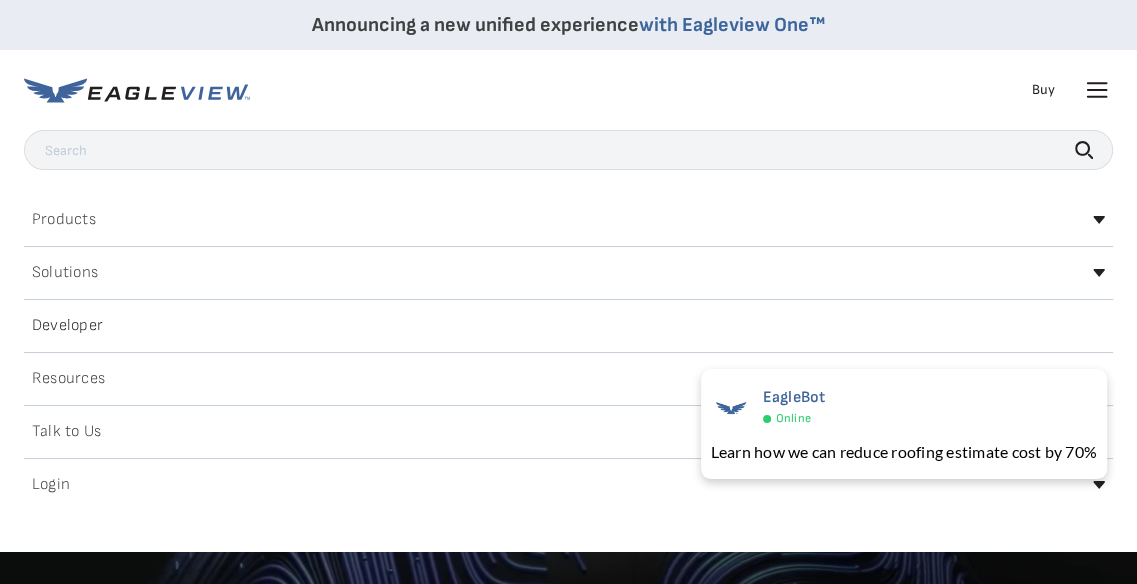 click on "Login" at bounding box center (51, 485) 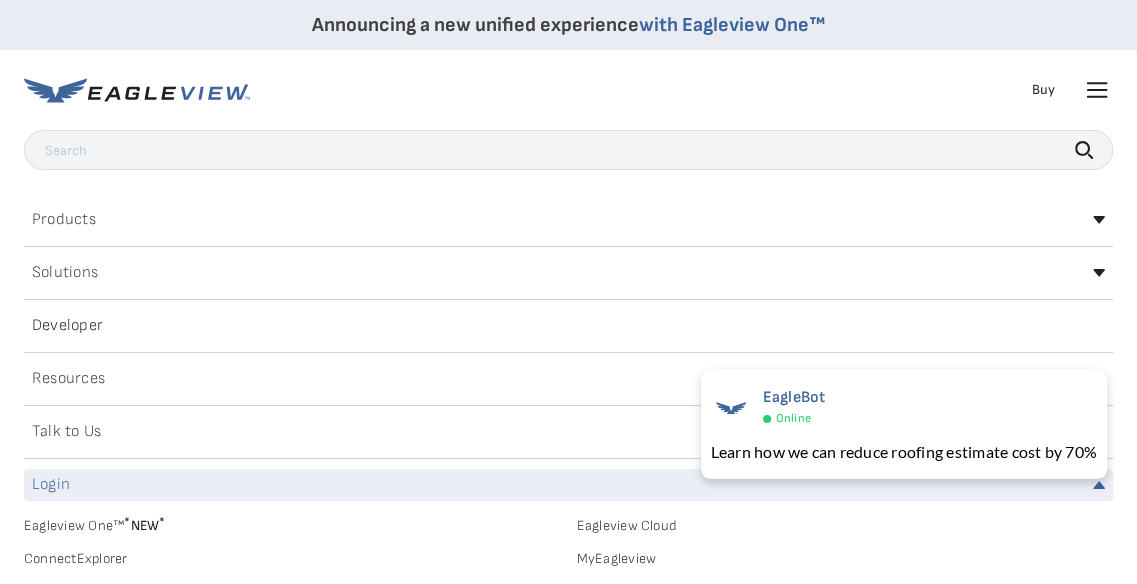 scroll, scrollTop: 100, scrollLeft: 0, axis: vertical 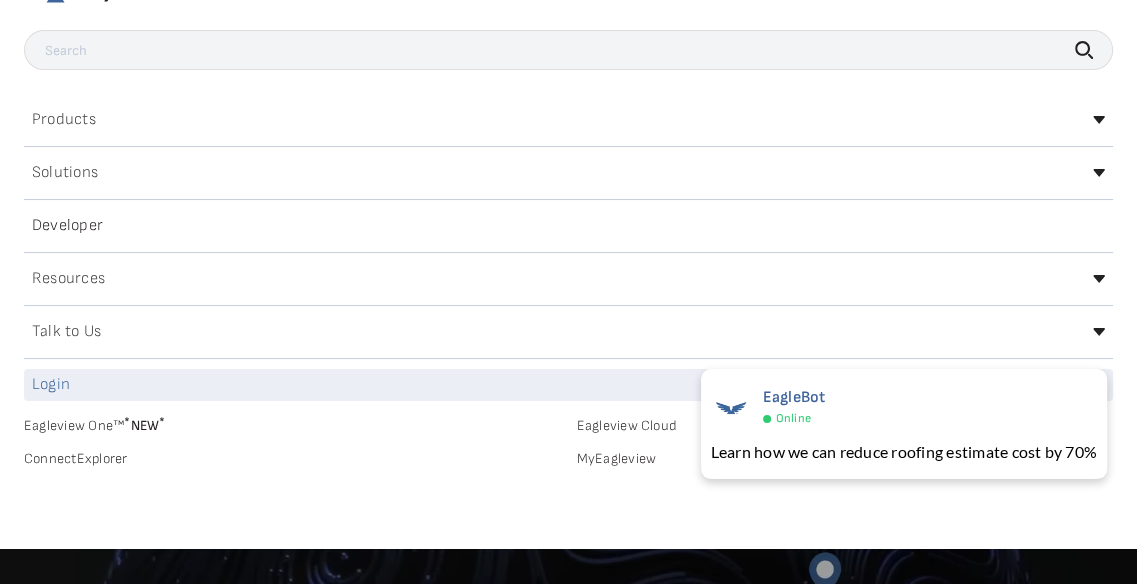 click on "Eagleview One™  * NEW *" at bounding box center [292, 422] 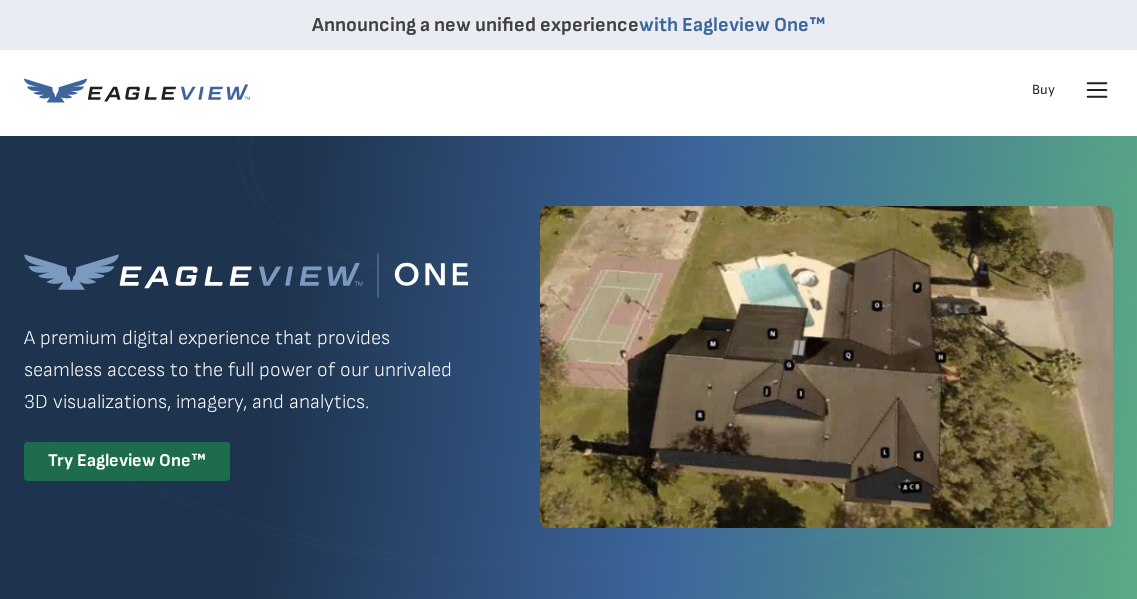 scroll, scrollTop: 0, scrollLeft: 0, axis: both 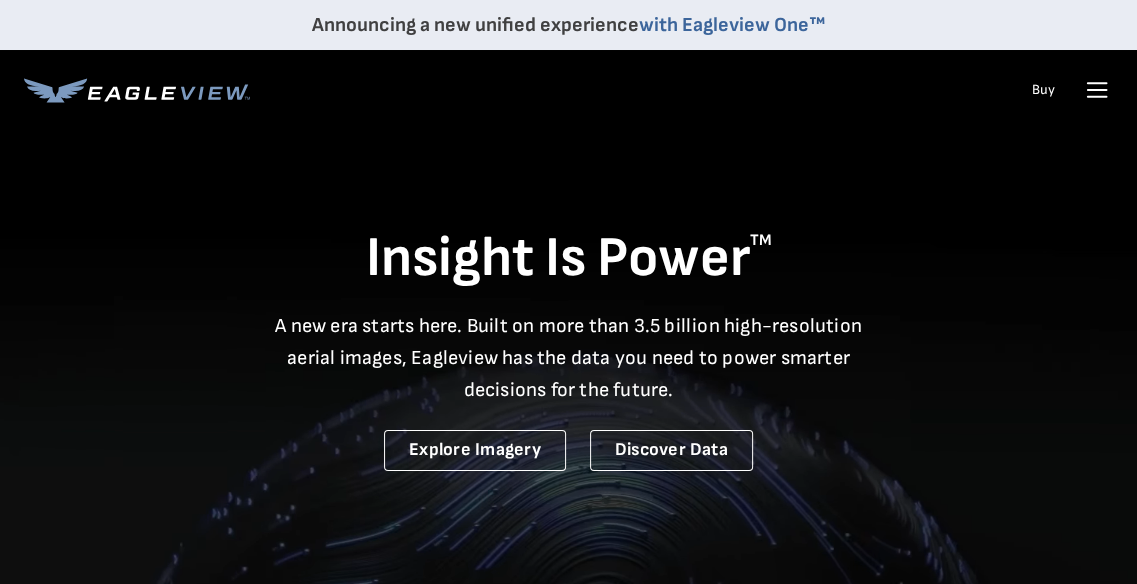 click at bounding box center (95, 92) 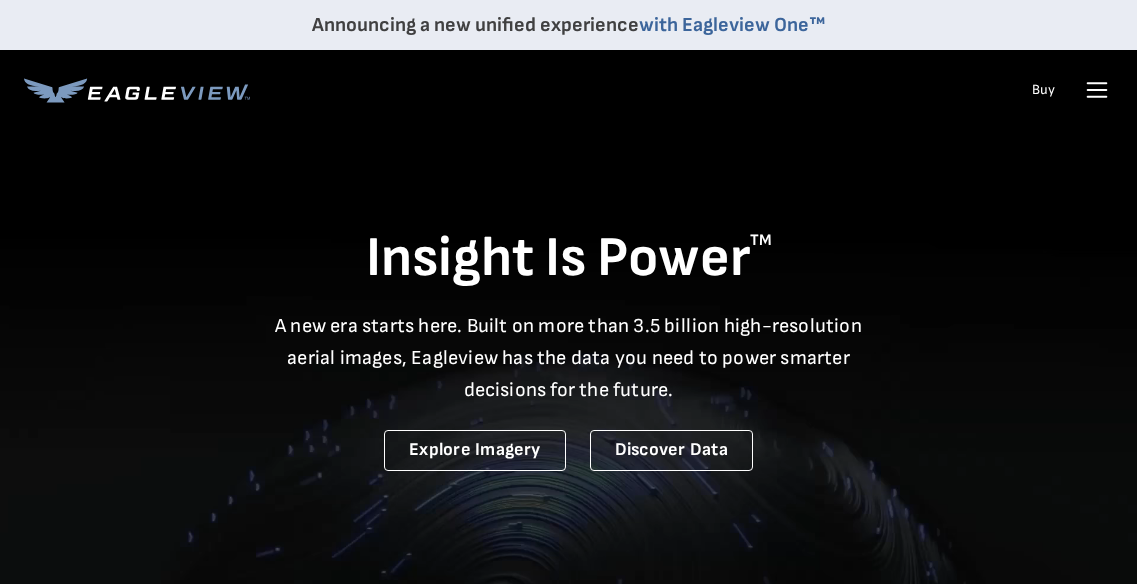 scroll, scrollTop: 0, scrollLeft: 0, axis: both 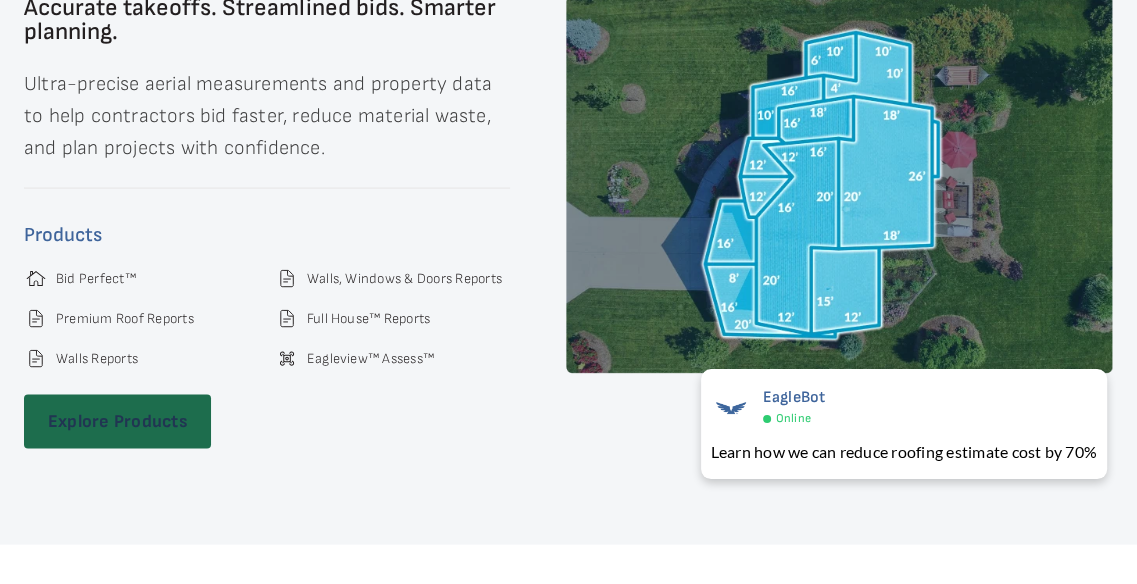 click on "Explore Products" at bounding box center (117, 422) 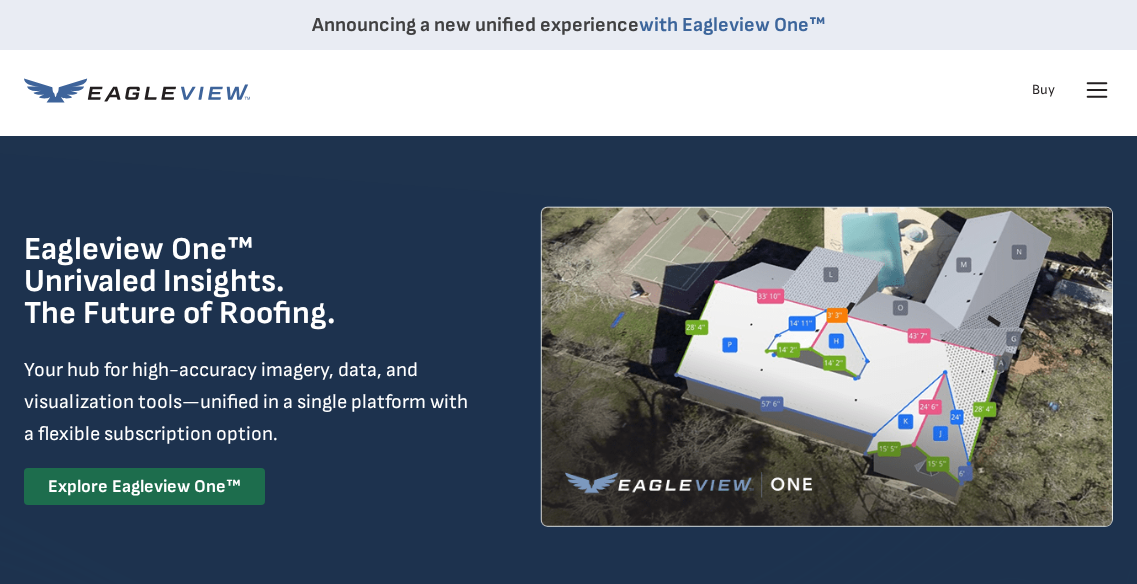 scroll, scrollTop: 0, scrollLeft: 0, axis: both 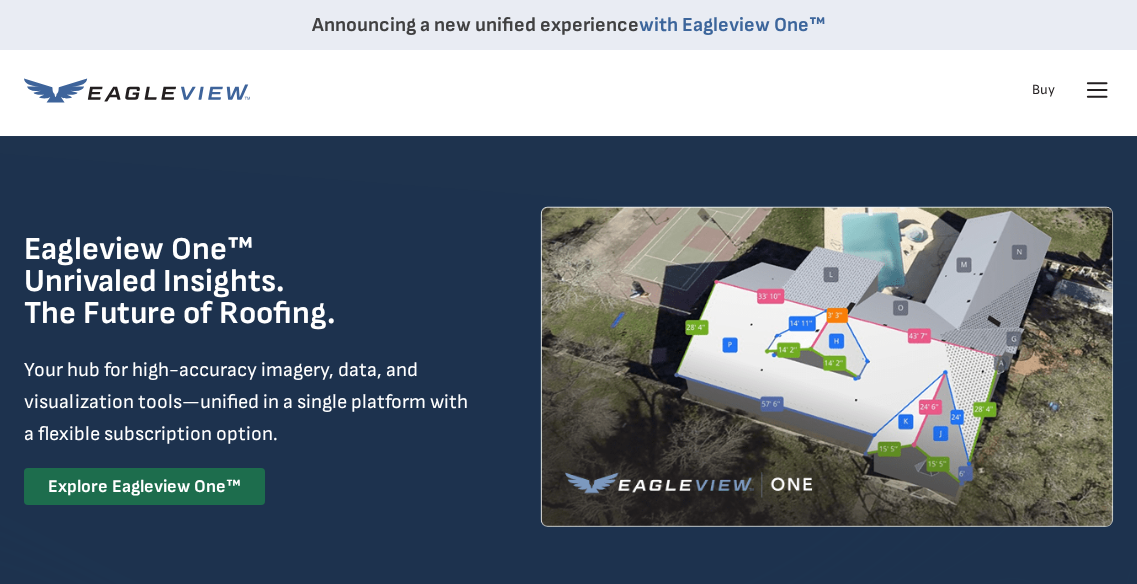 click on "Buy" at bounding box center (1043, 90) 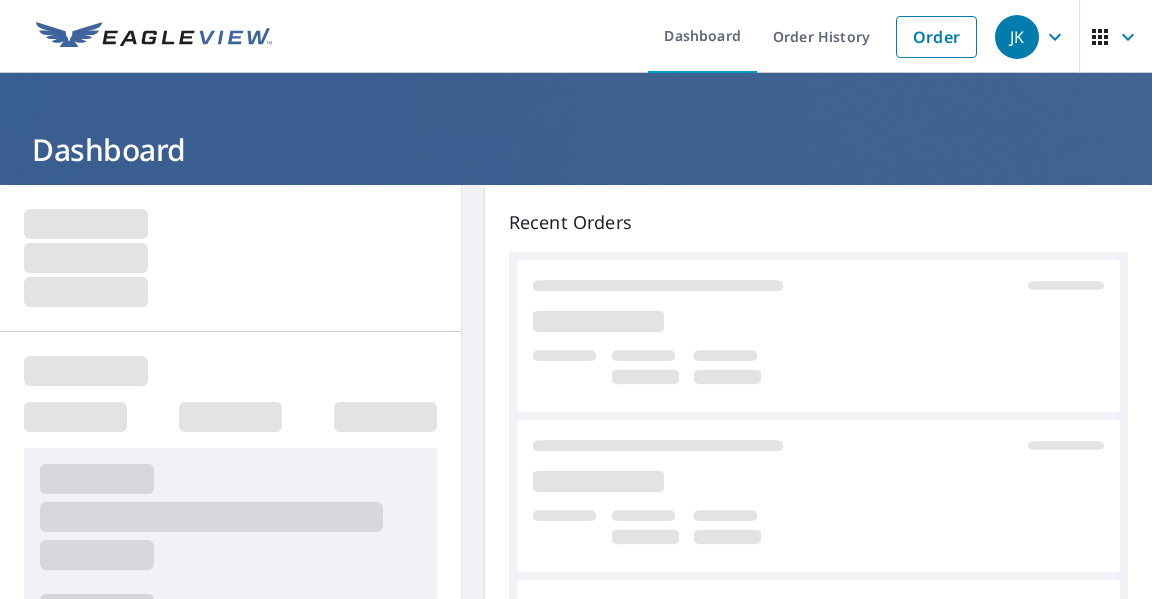 scroll, scrollTop: 0, scrollLeft: 0, axis: both 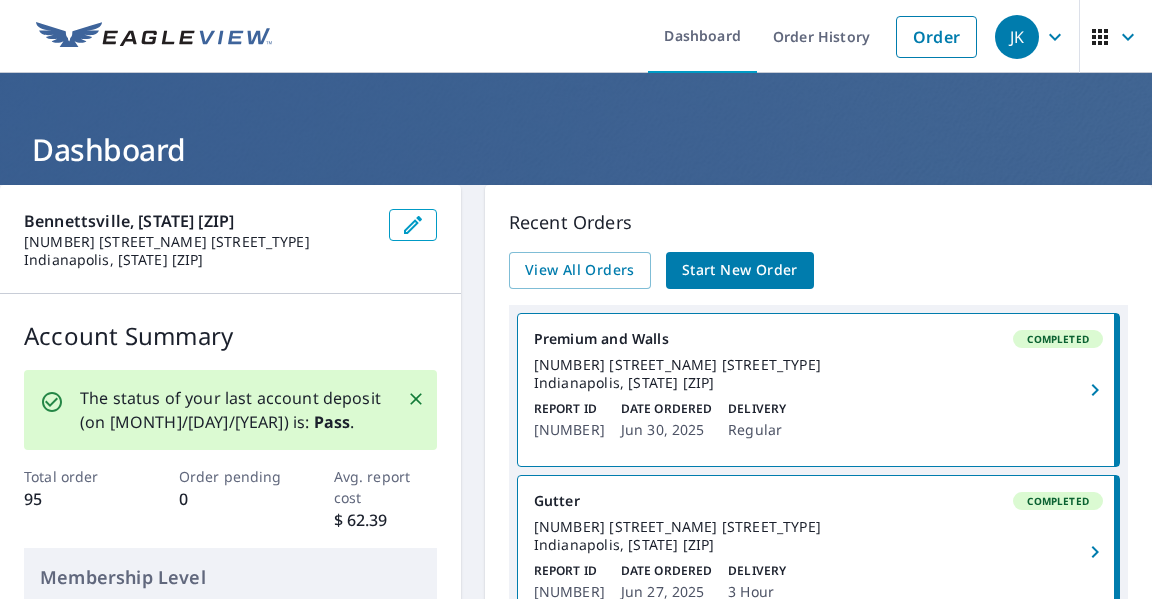 click on "Order" at bounding box center [936, 37] 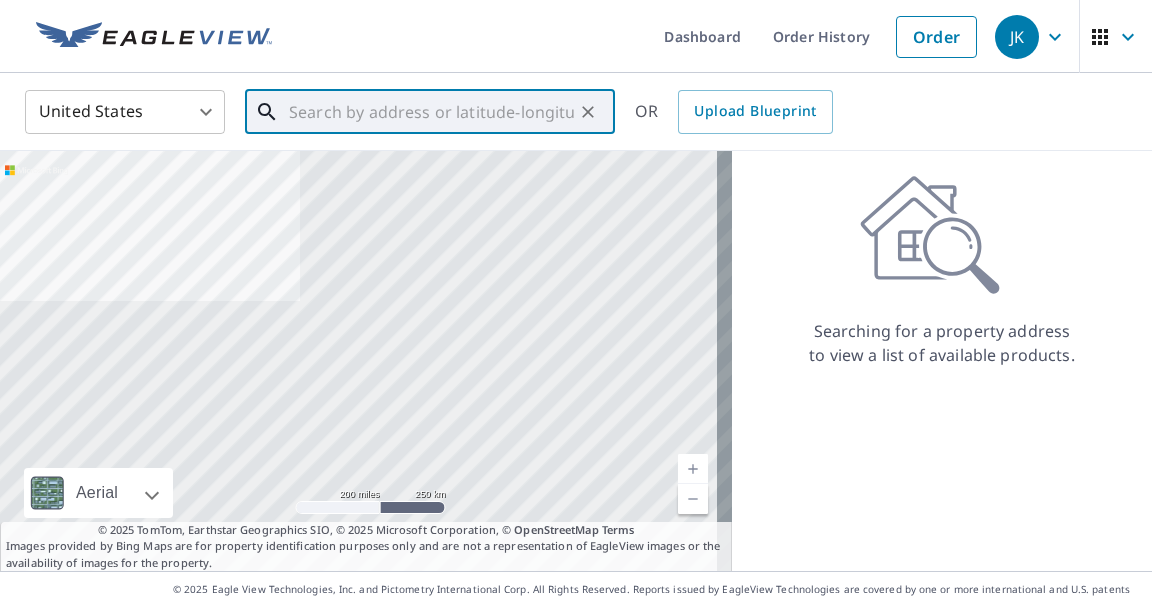 click at bounding box center (431, 112) 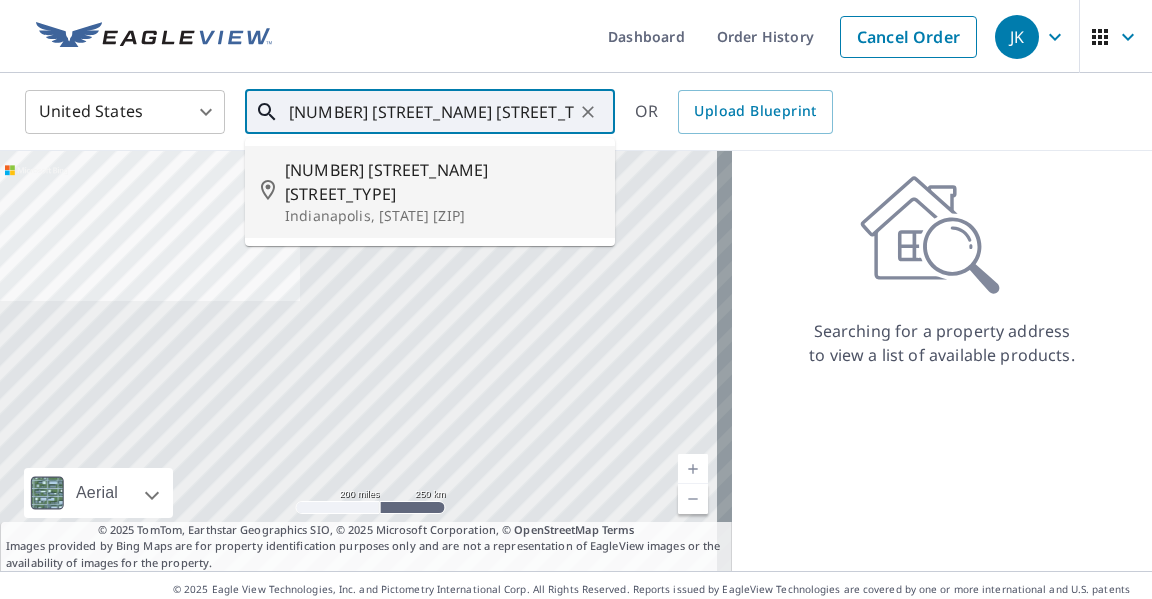 click on "Indianapolis, [STATE] [ZIP]" at bounding box center (442, 216) 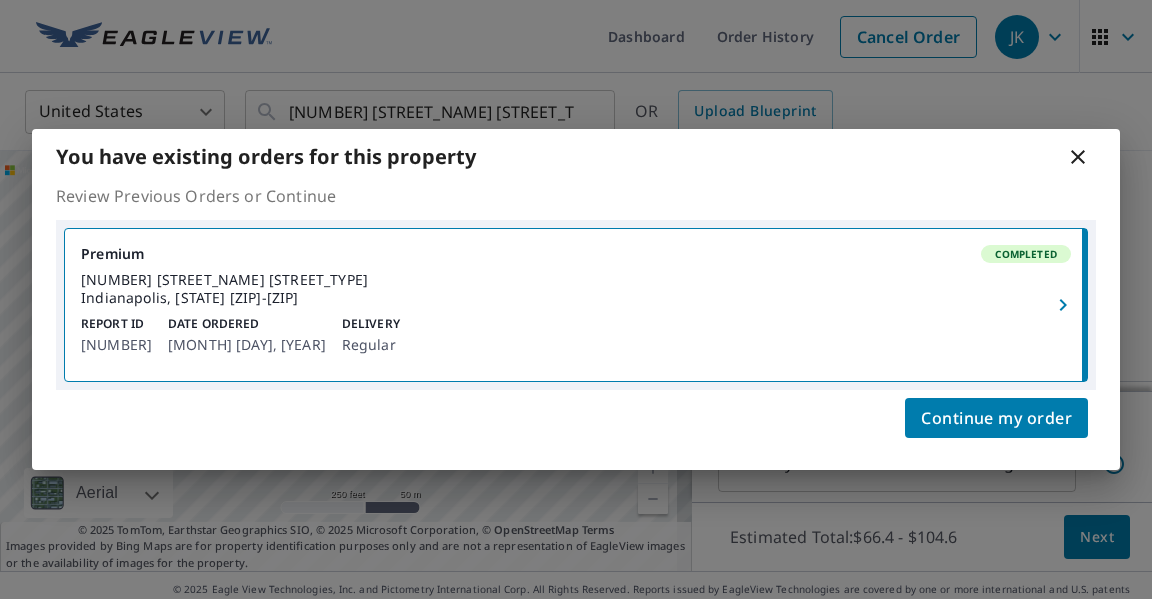 click on "[NUMBER] [STREET_NAME] [STREET_TYPE]
Indianapolis, [STATE] [ZIP]-[ZIP]" at bounding box center [1026, 254] 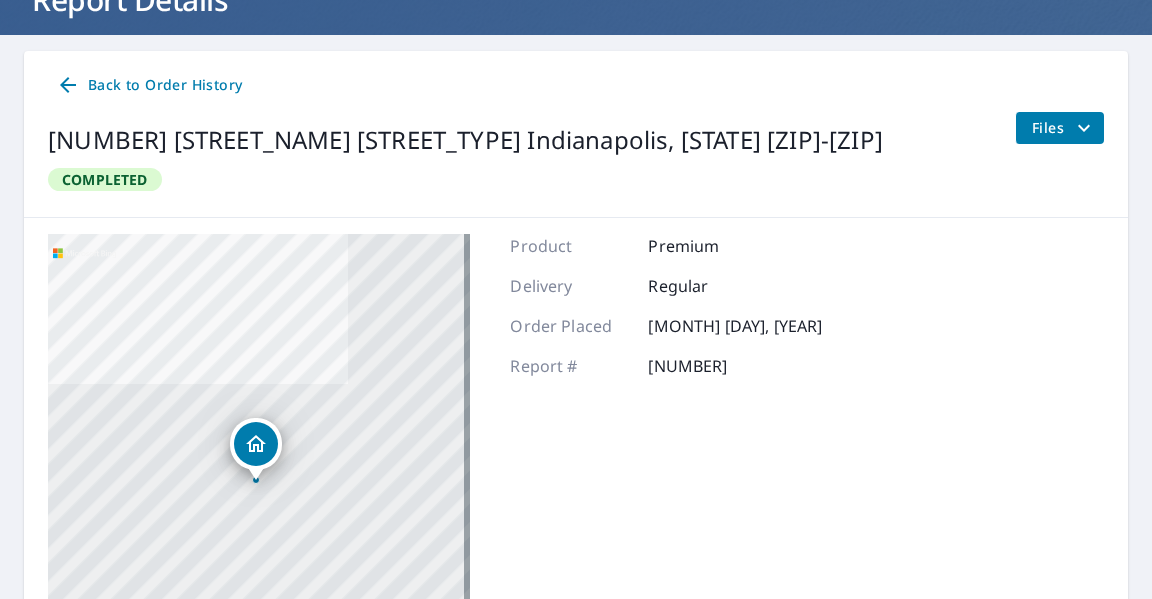 scroll, scrollTop: 48, scrollLeft: 0, axis: vertical 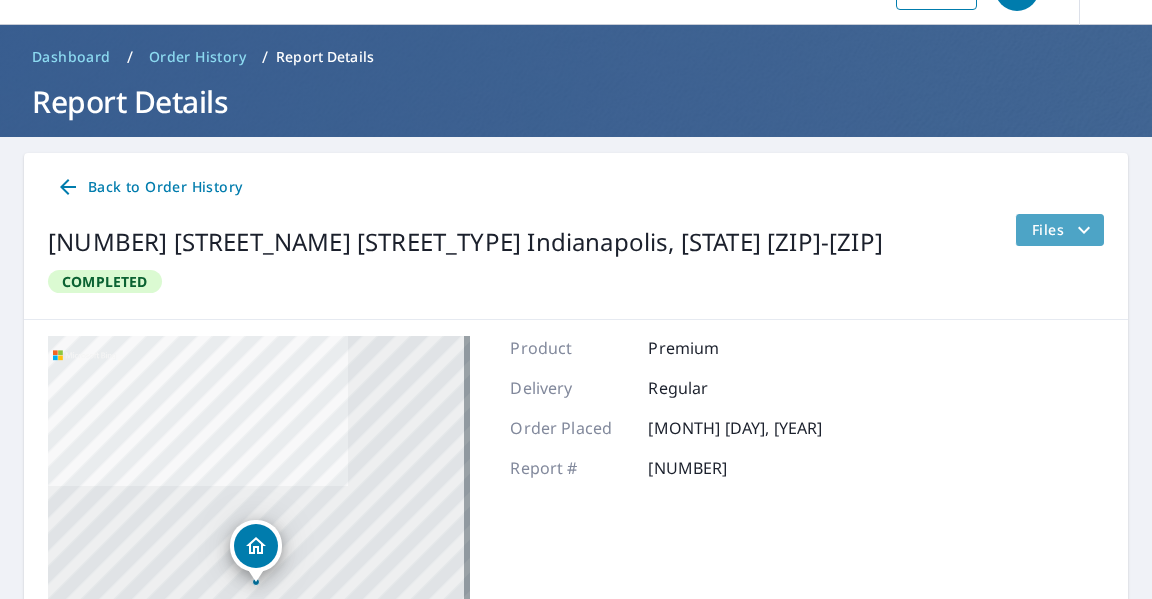 click at bounding box center [1084, 230] 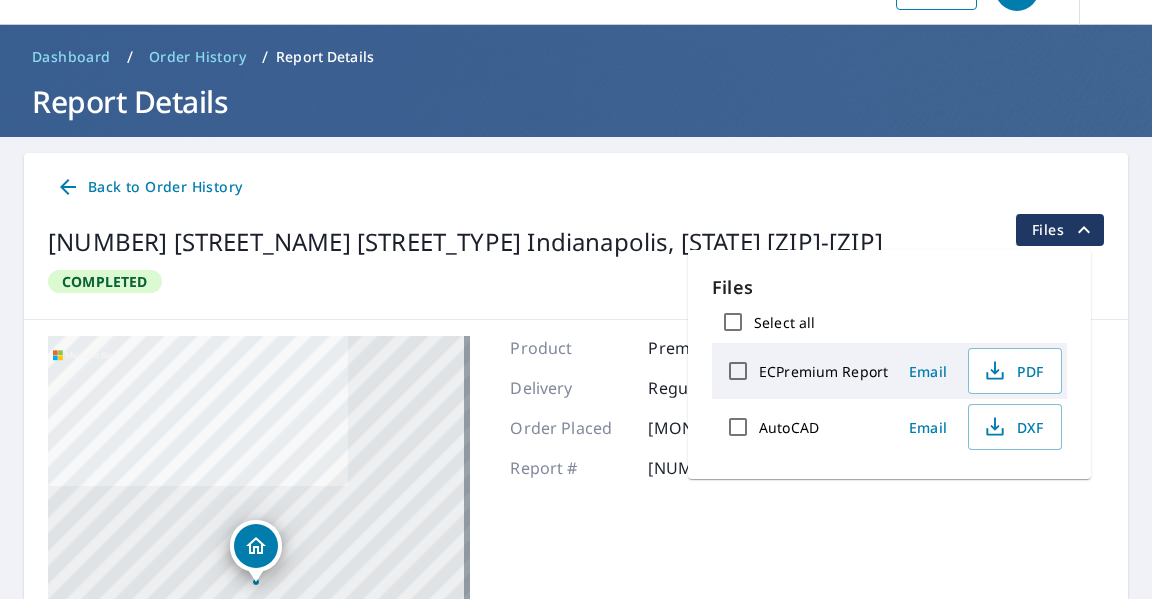 click on "PDF" at bounding box center [1013, 371] 